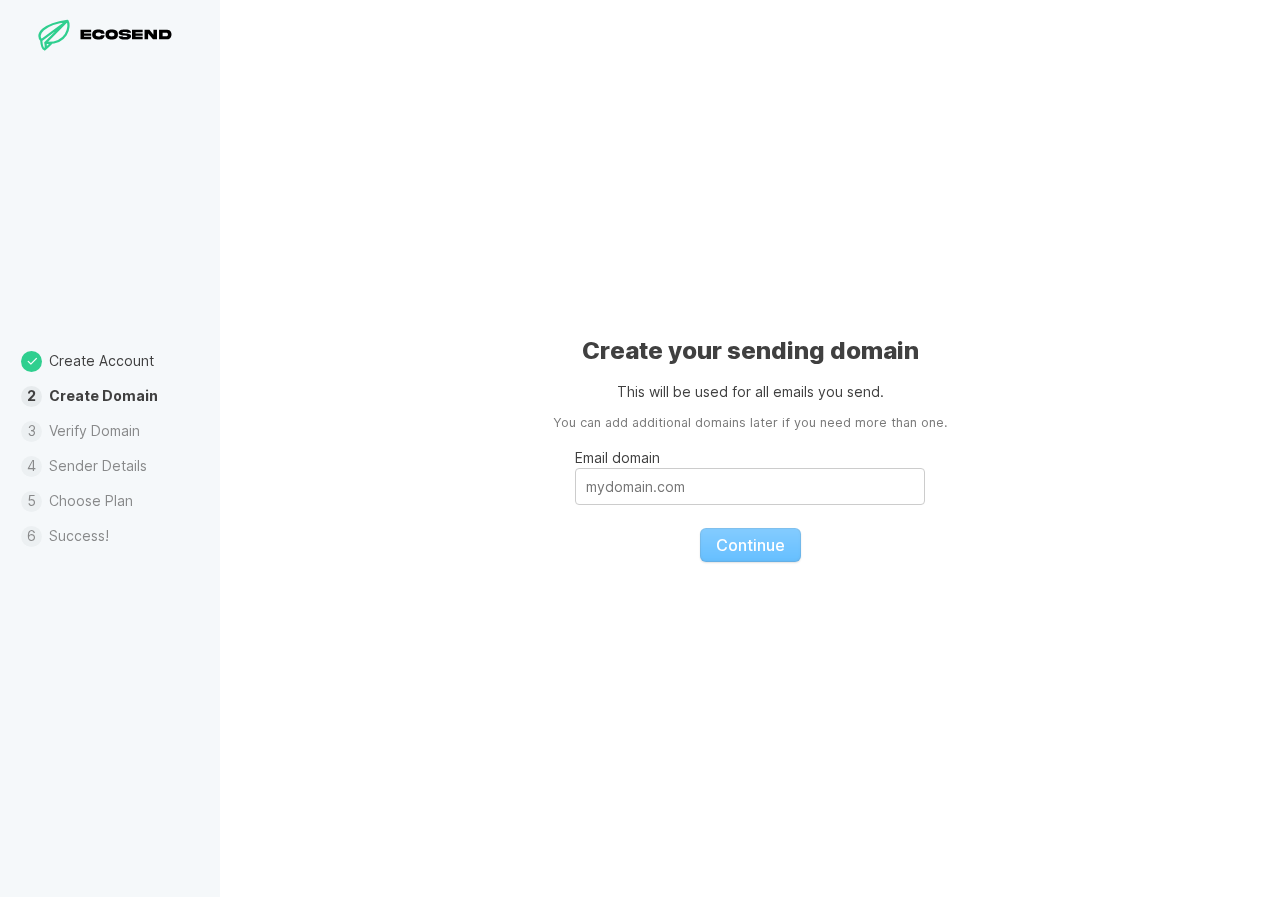 scroll, scrollTop: 0, scrollLeft: 0, axis: both 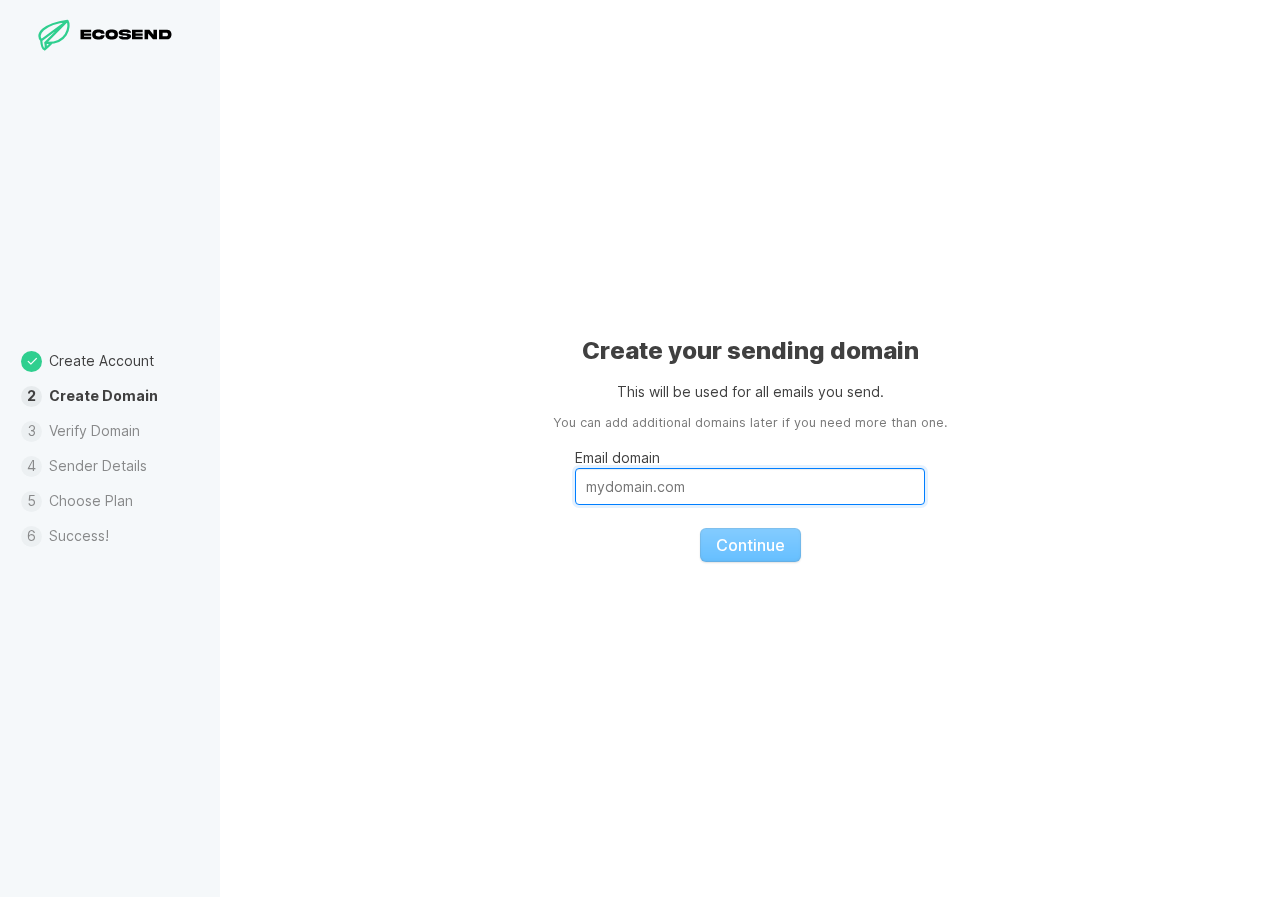 click on "Email domain" at bounding box center (750, 486) 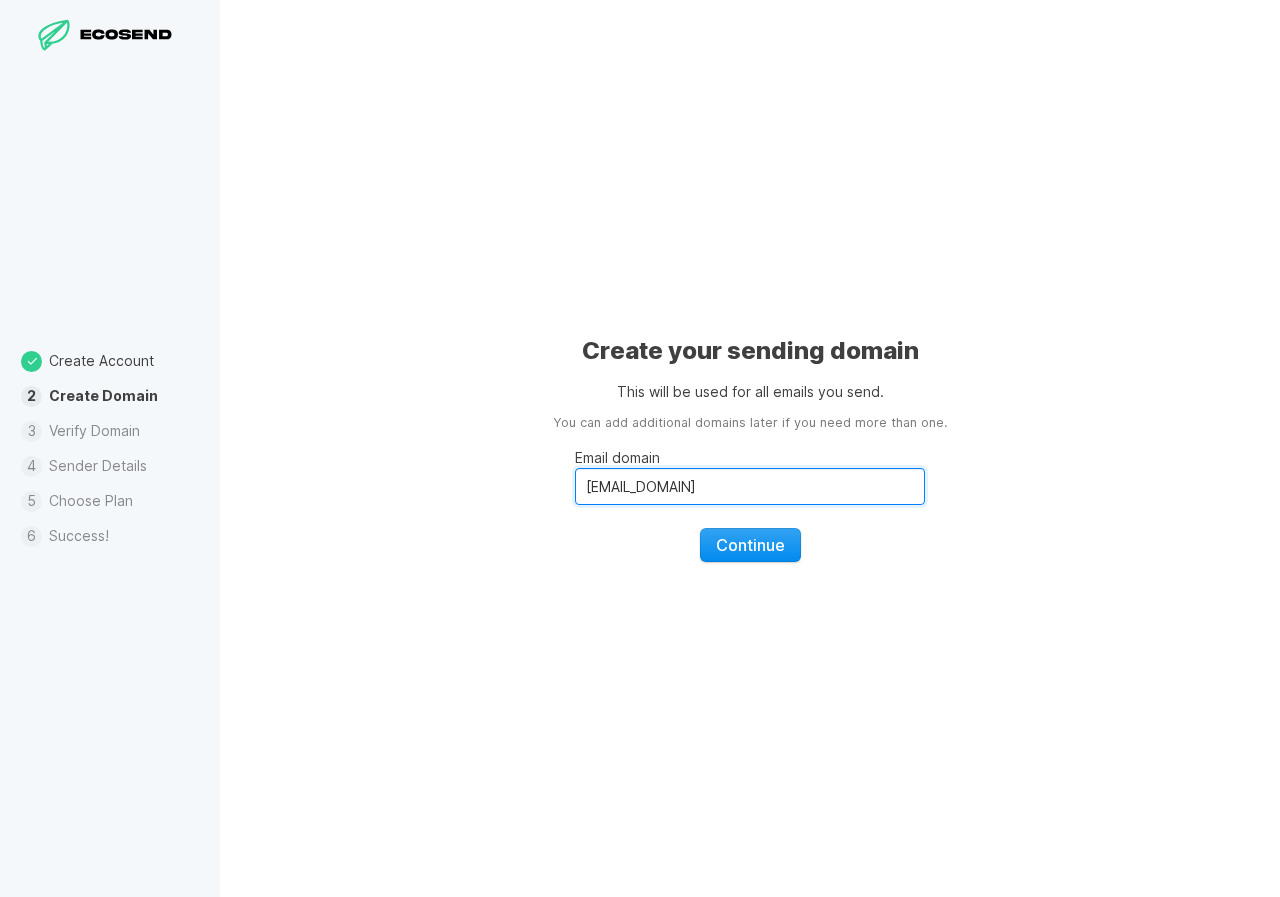 type on "[EMAIL_DOMAIN]" 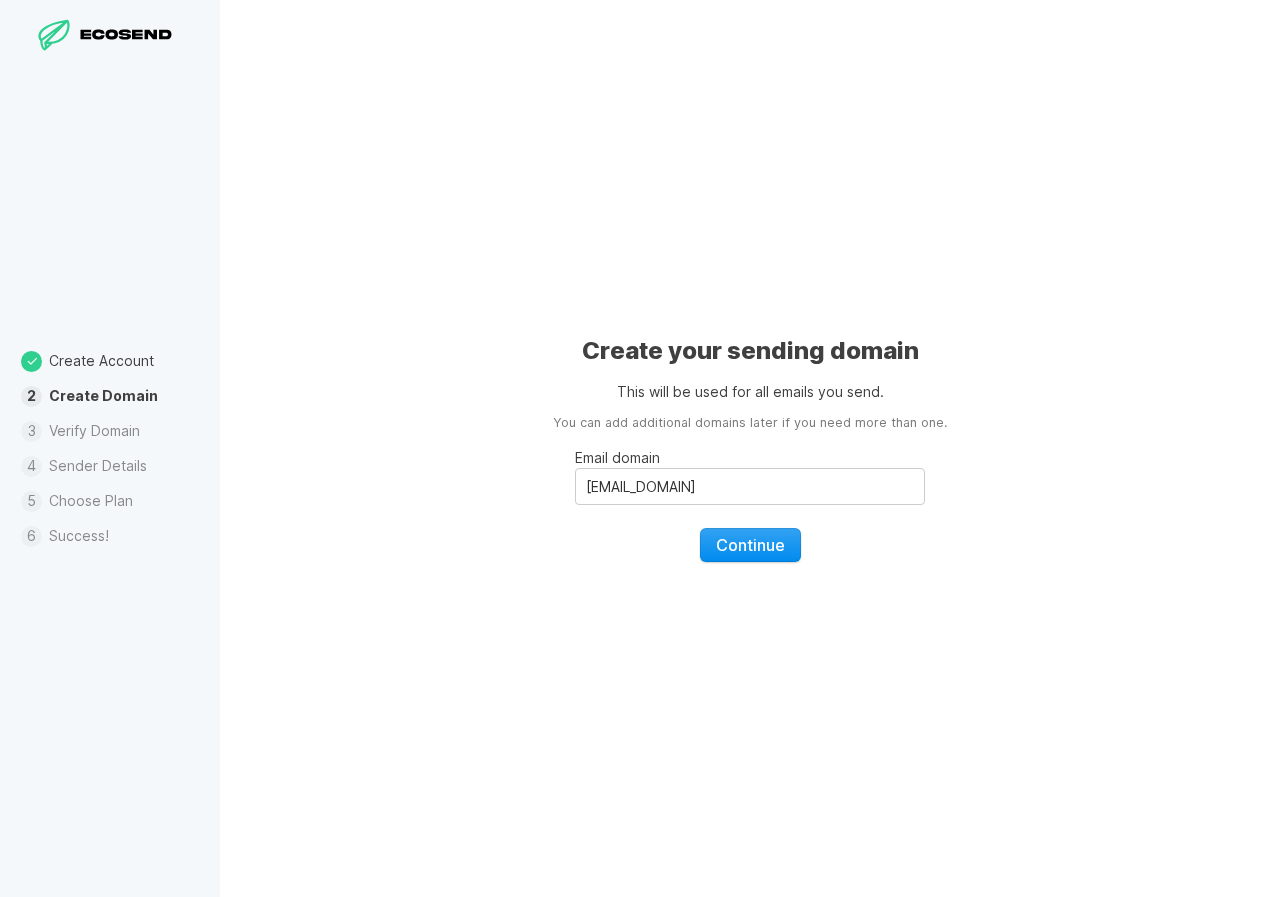 click on "Continue" at bounding box center (750, 545) 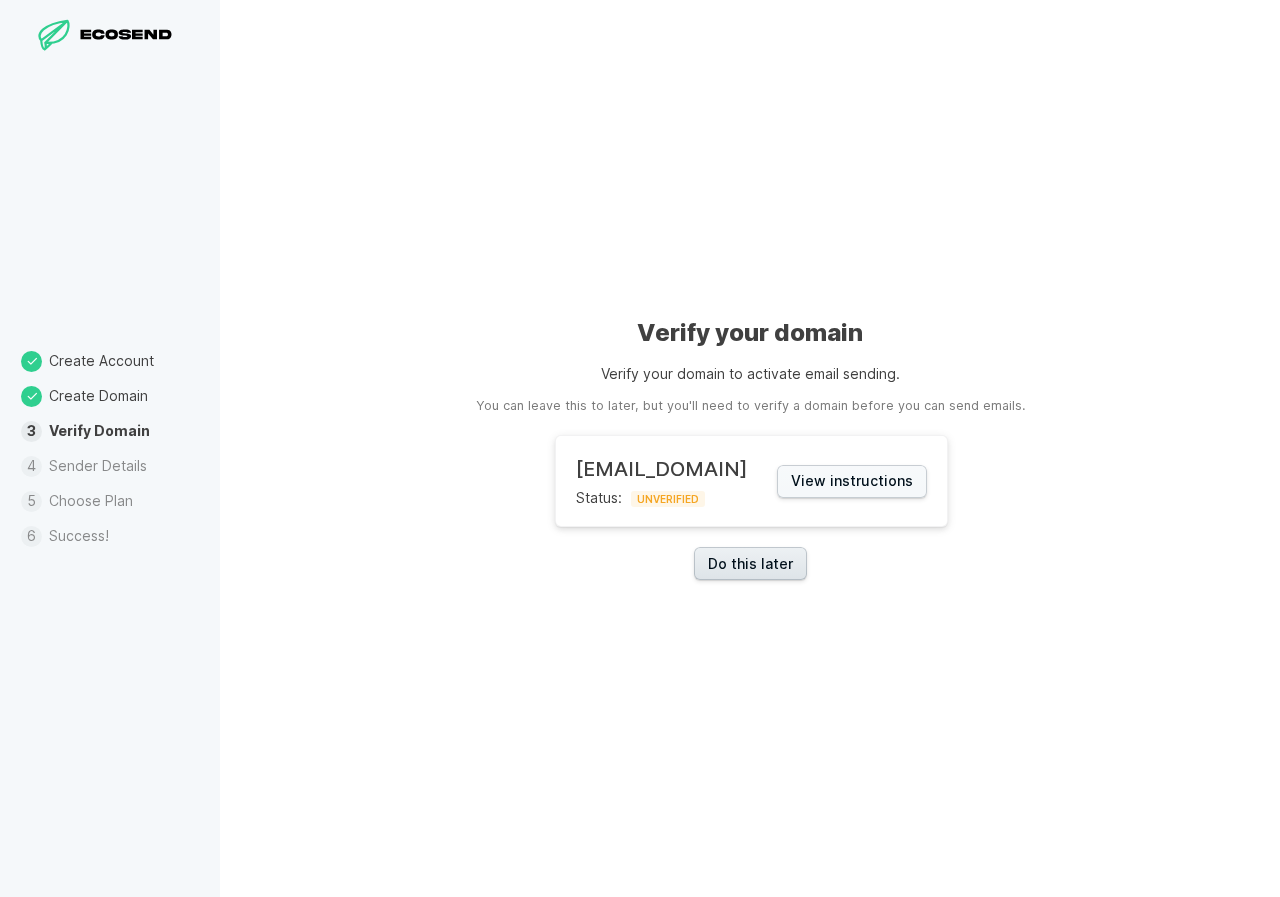 click on "Do this later" at bounding box center [750, 563] 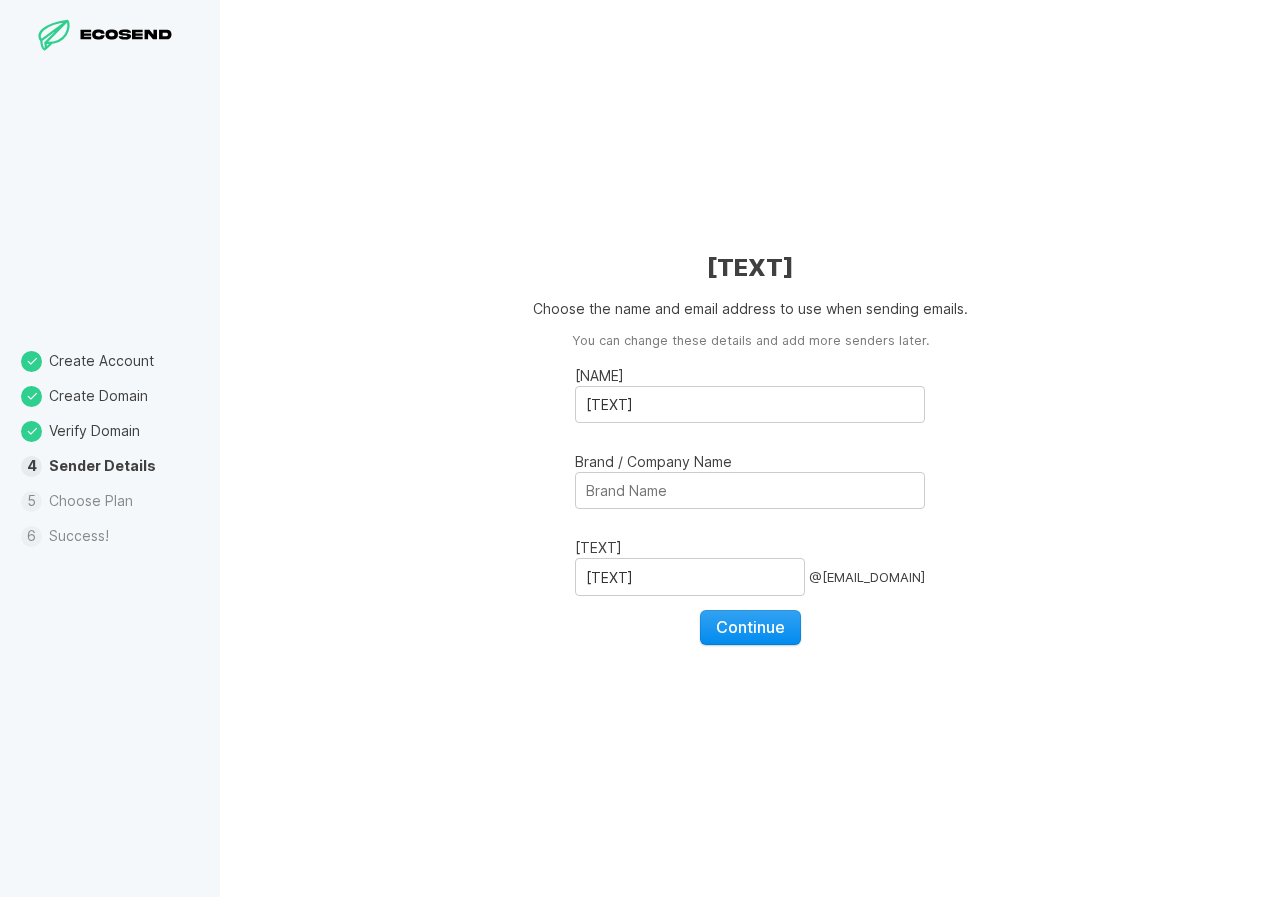 click on "Continue" at bounding box center [750, 627] 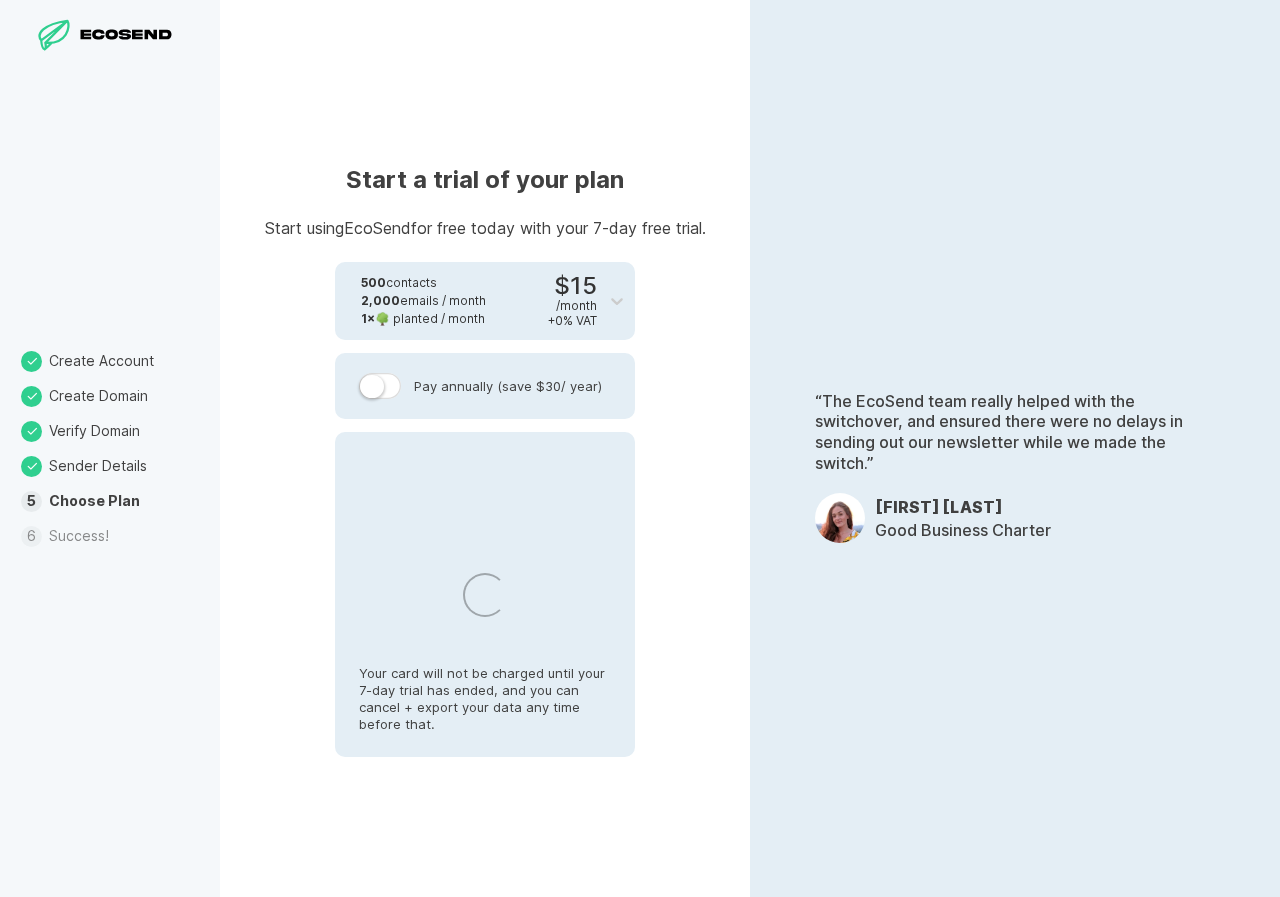 select on "[STATE_CODE]" 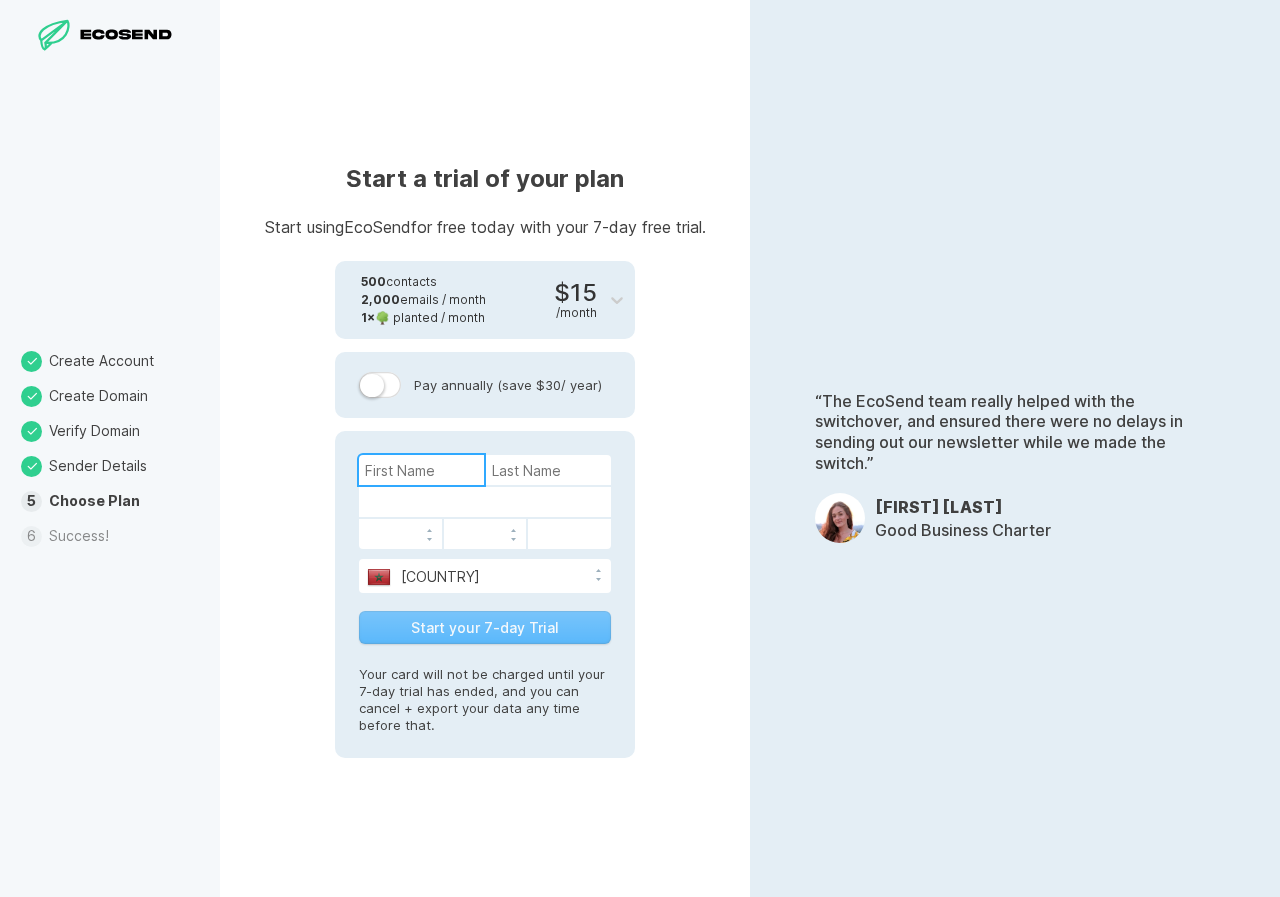 click at bounding box center (421, 470) 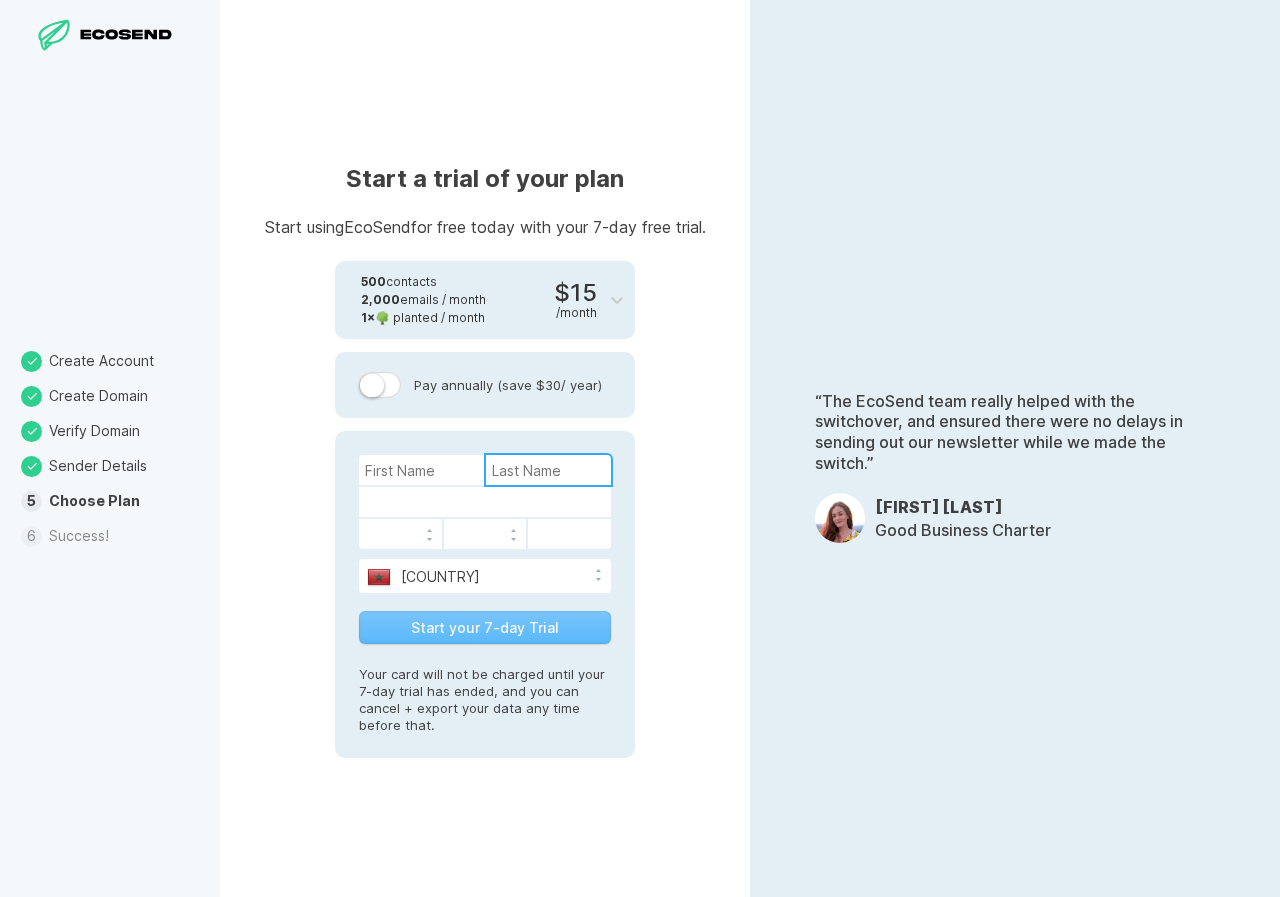 click at bounding box center (548, 470) 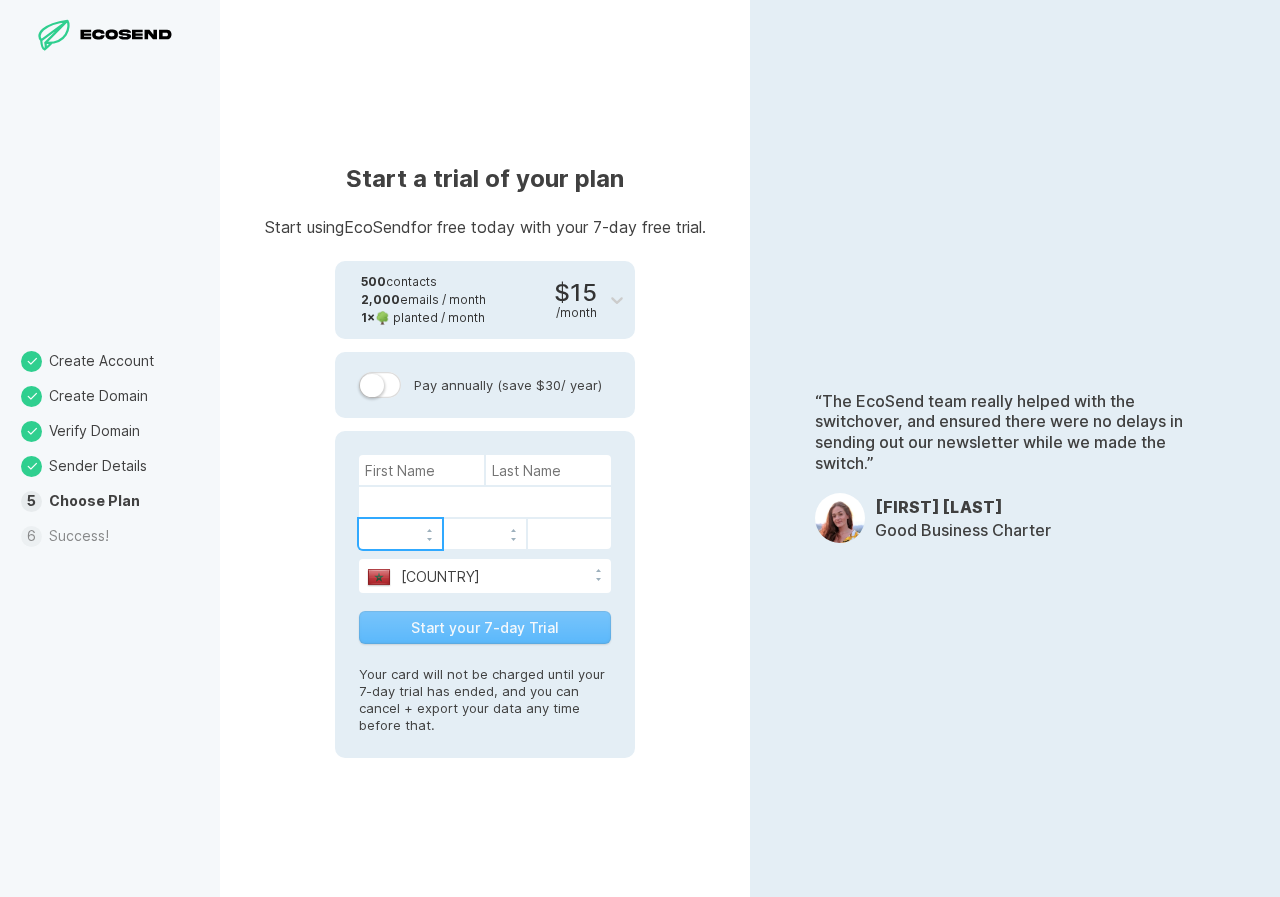 click on "Start a trial of your plan Start using  EcoSend  for free today with your 7-day free trial. 500  contacts 2,000  emails / month 1  ×  🌳 planted / month $15 /  month Pay annually (save   $30  / year)
Afghanistan Aland Islands Albania Algeria American Samoa Andorra Angola Anguilla Antarctica Antigua and Barbuda Argentina Armenia Aruba Australia Austria Azerbaijan Bahamas Bahrain Bangladesh Barbados Belarus Belgium Belize Benin Bermuda Bhutan Bolivia Bonaire, Saint Eustatius and Saba Bosnia and Herzegovina Botswana Bouvet Island Brazil British Indian Ocean Territory Brunei Darussalam Bulgaria Burkina Faso Burundi Cambodia Cameroon Canada Cape Verde Cayman Islands Central African Republic Chad Chile China Christmas Island Cocos (Keeling) Islands Colombia Comoros Congo Congo, The Democratic Republic of the Cook Islands Costa Rica Cote d'Ivoire" at bounding box center [485, 448] 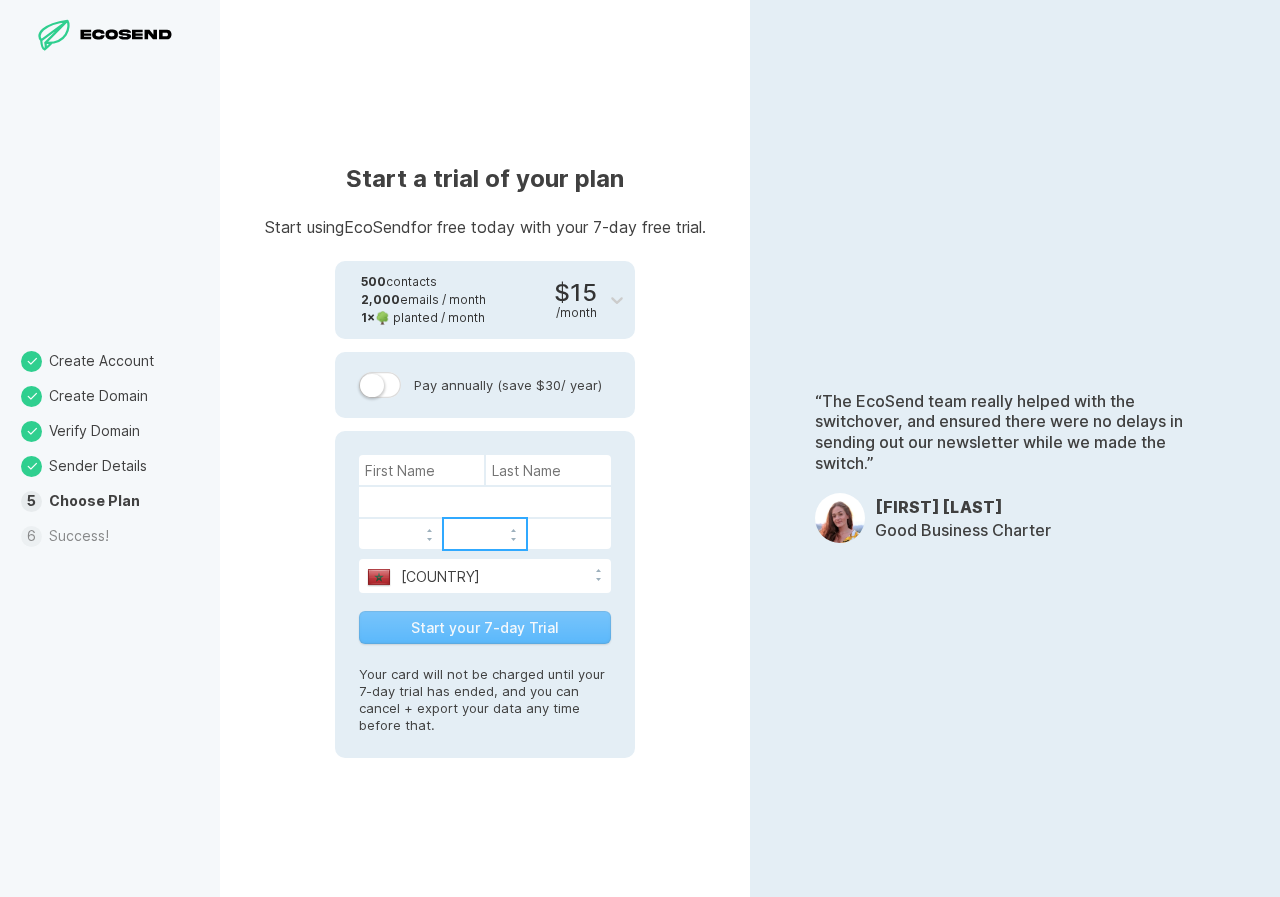 click at bounding box center (569, 534) 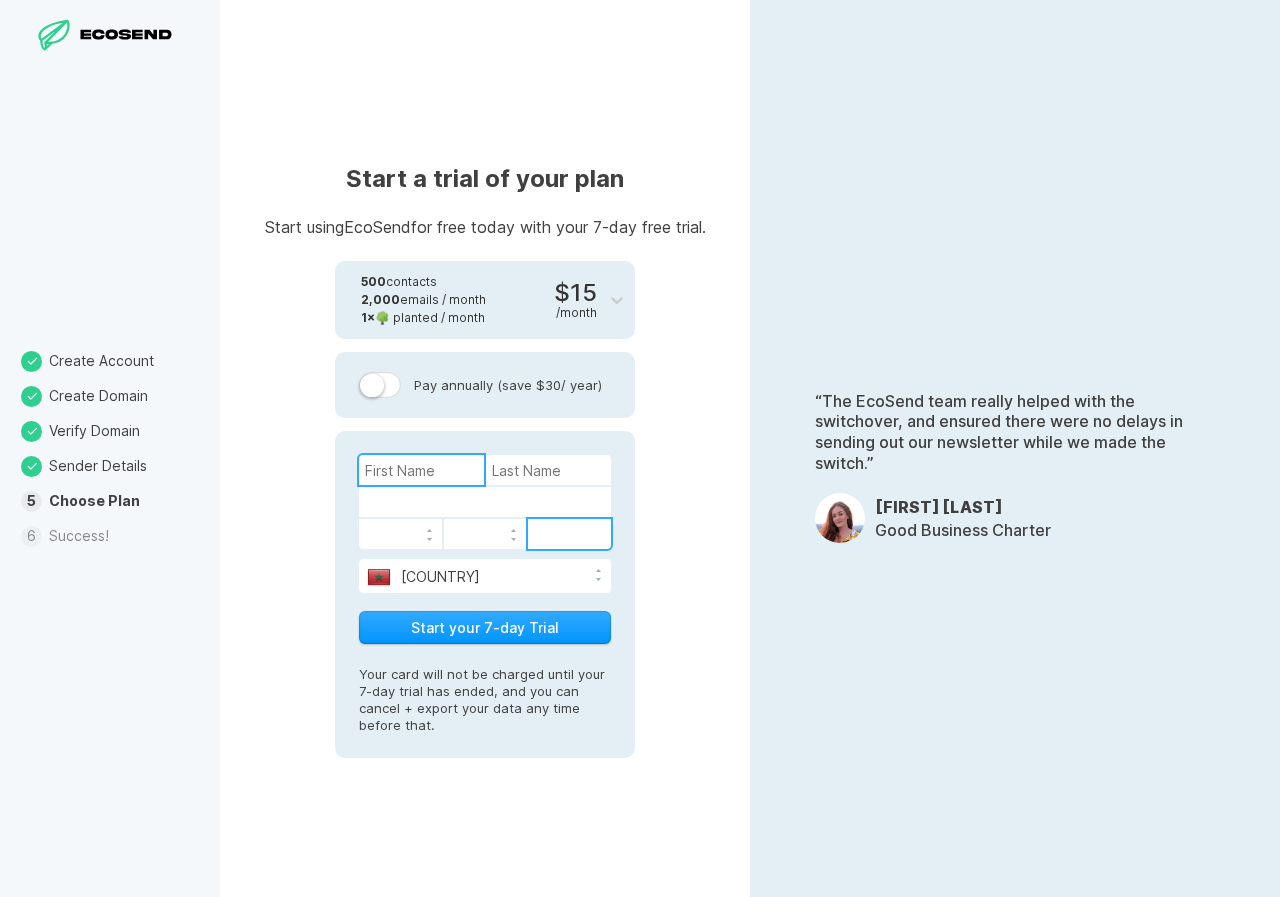 click at bounding box center (421, 470) 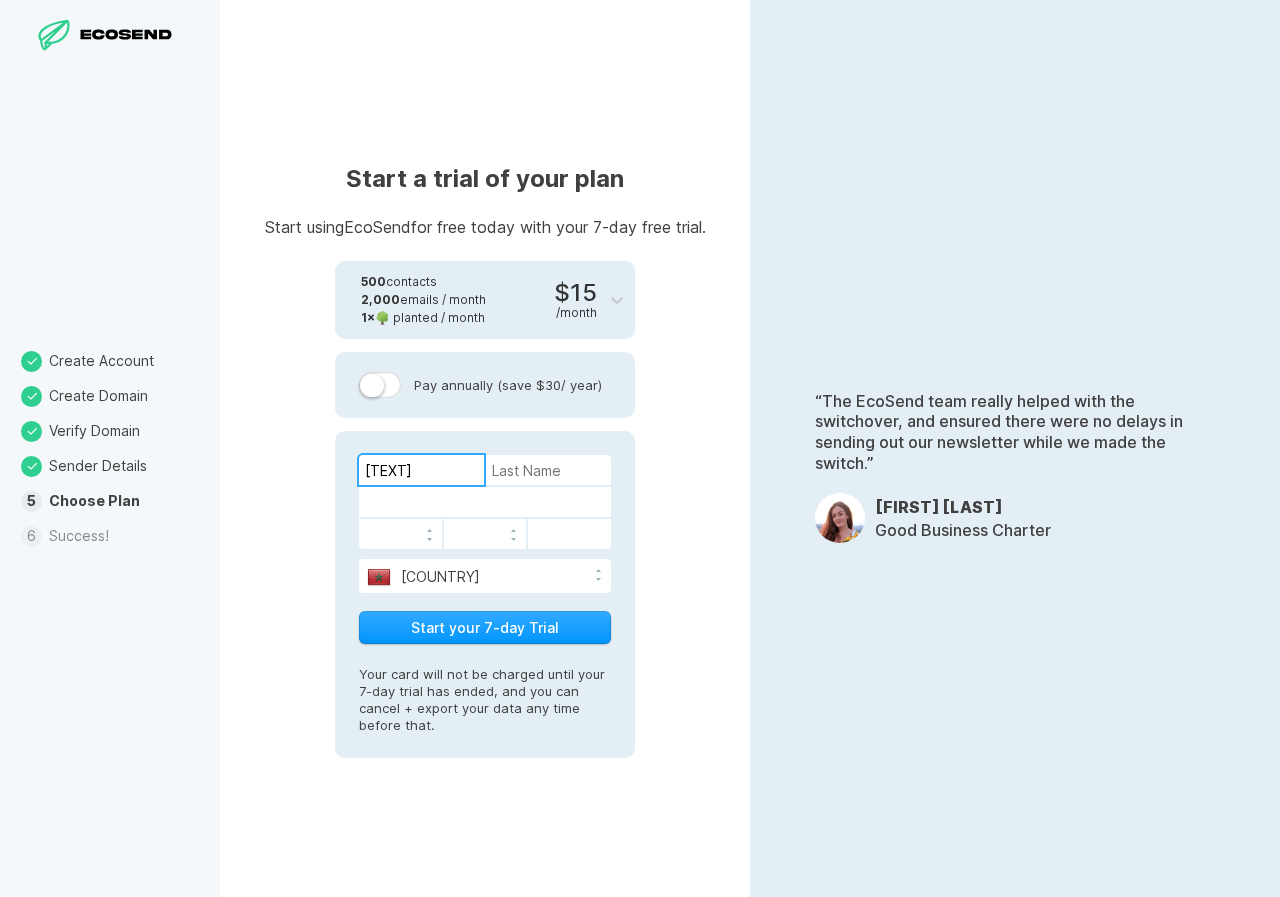 type on "[TEXT]" 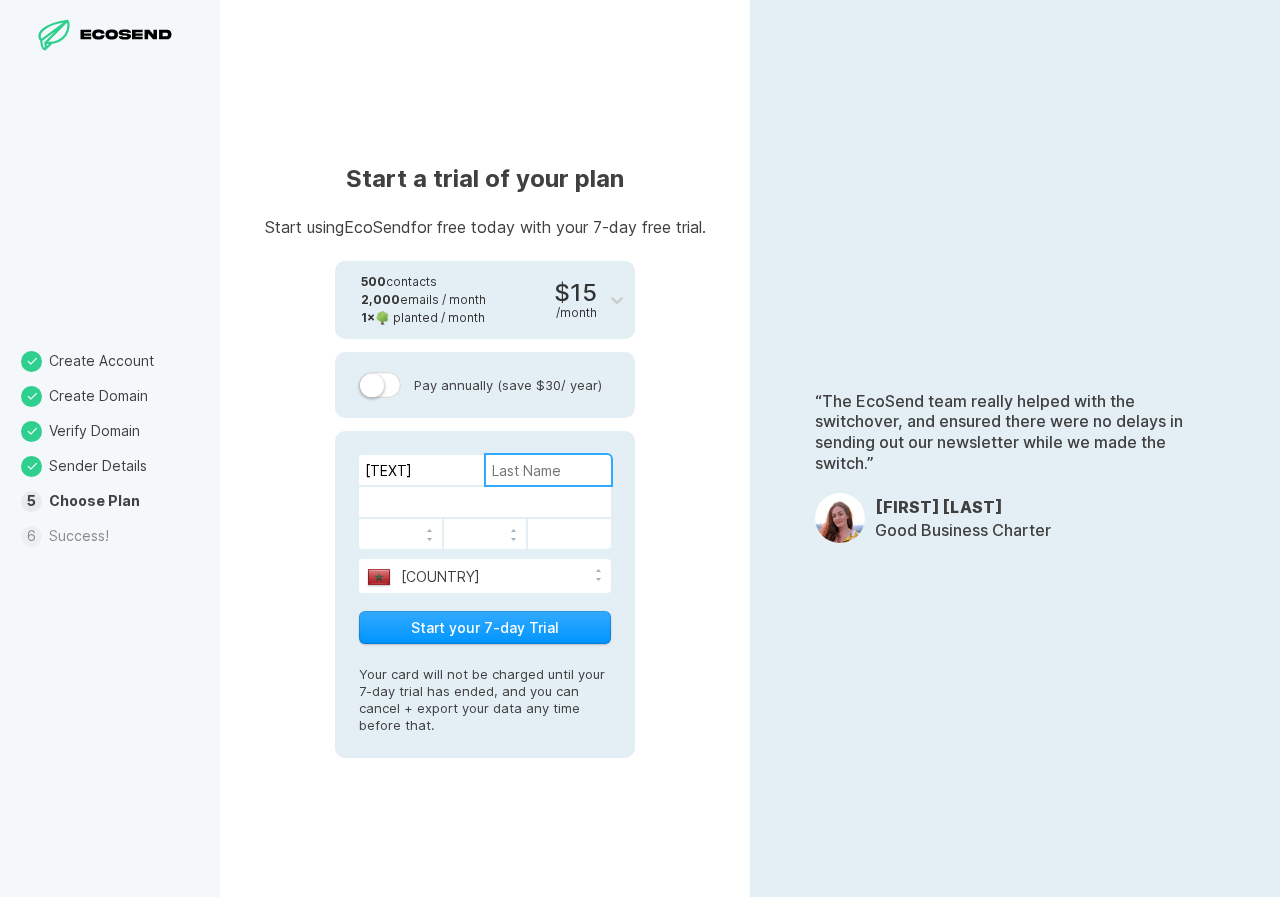 click at bounding box center [548, 470] 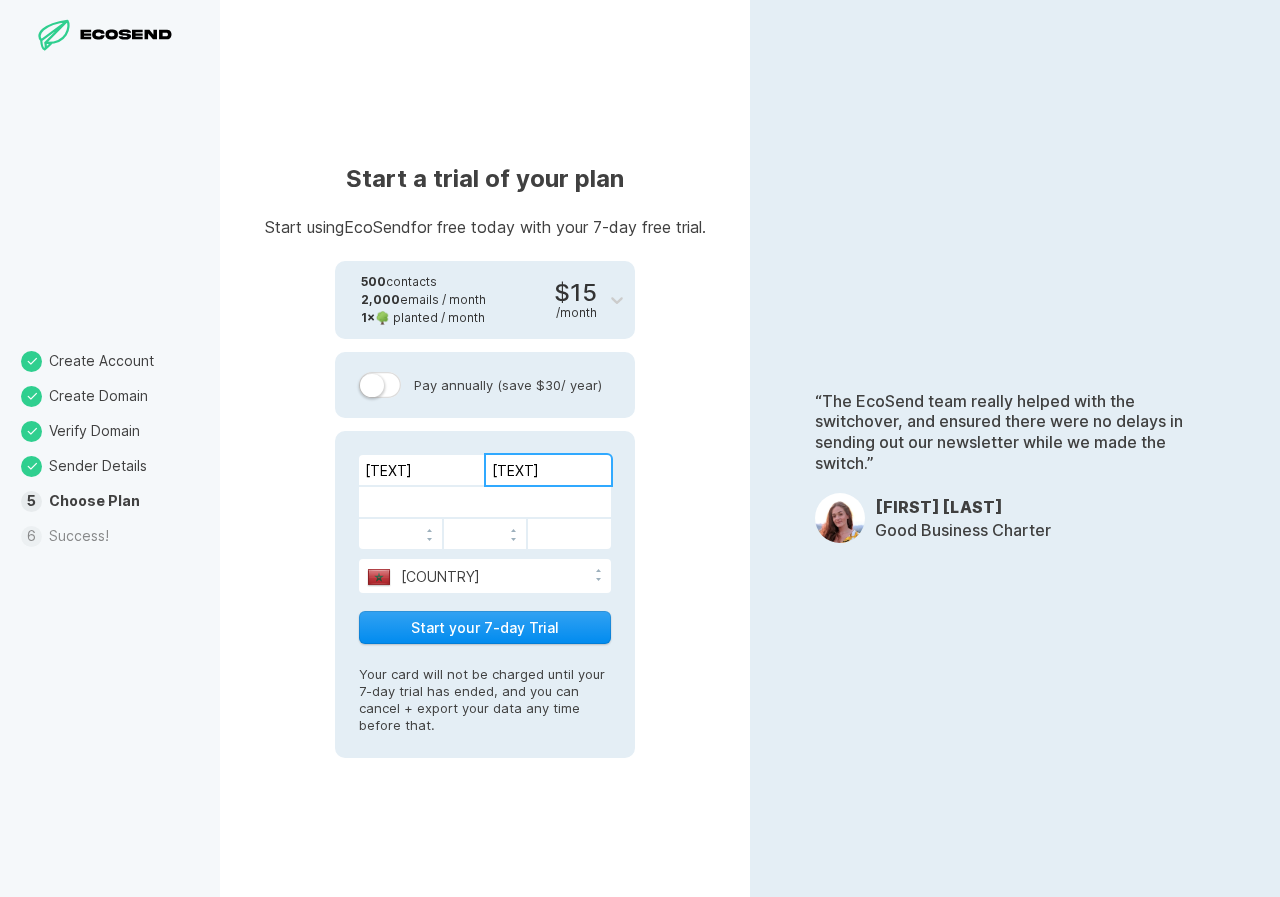 type on "[TEXT]" 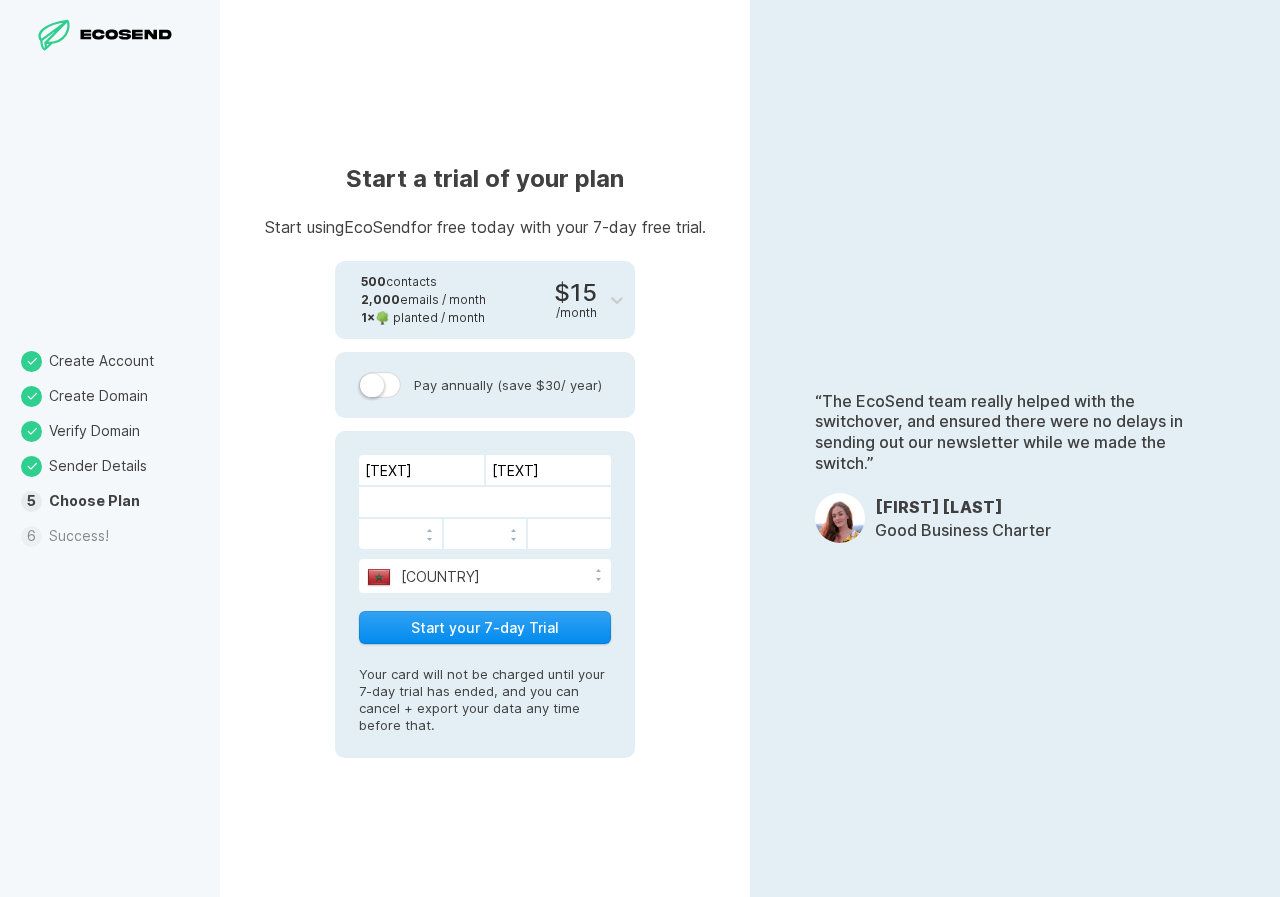 click on "Start your 7-day Trial" at bounding box center [485, 627] 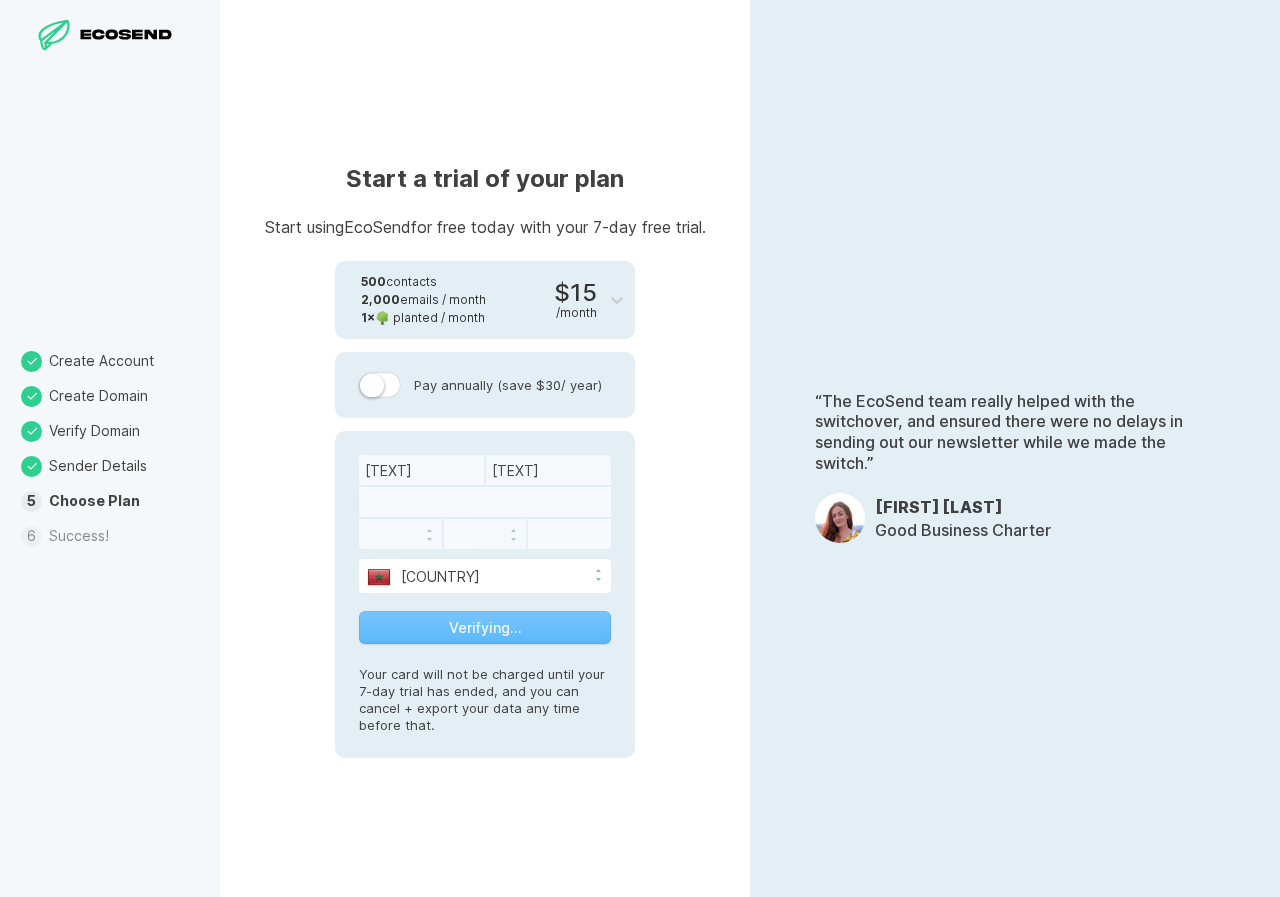 click on "“The EcoSend team really helped with the switchover, and ensured there were no delays in sending out our newsletter while we made the switch.” [FIRST] [LAST] Good Business Charter" at bounding box center [1015, 448] 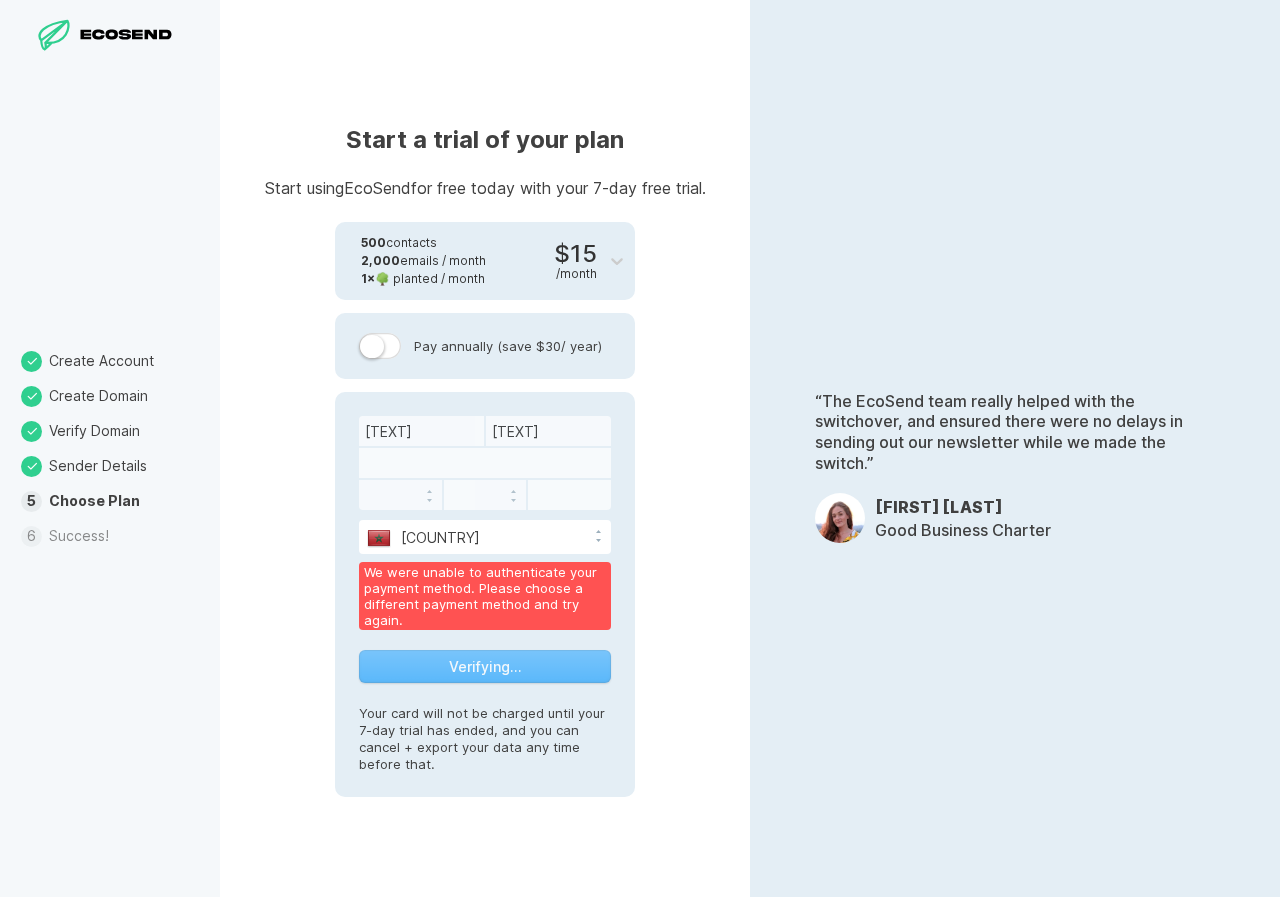 click at bounding box center (485, 463) 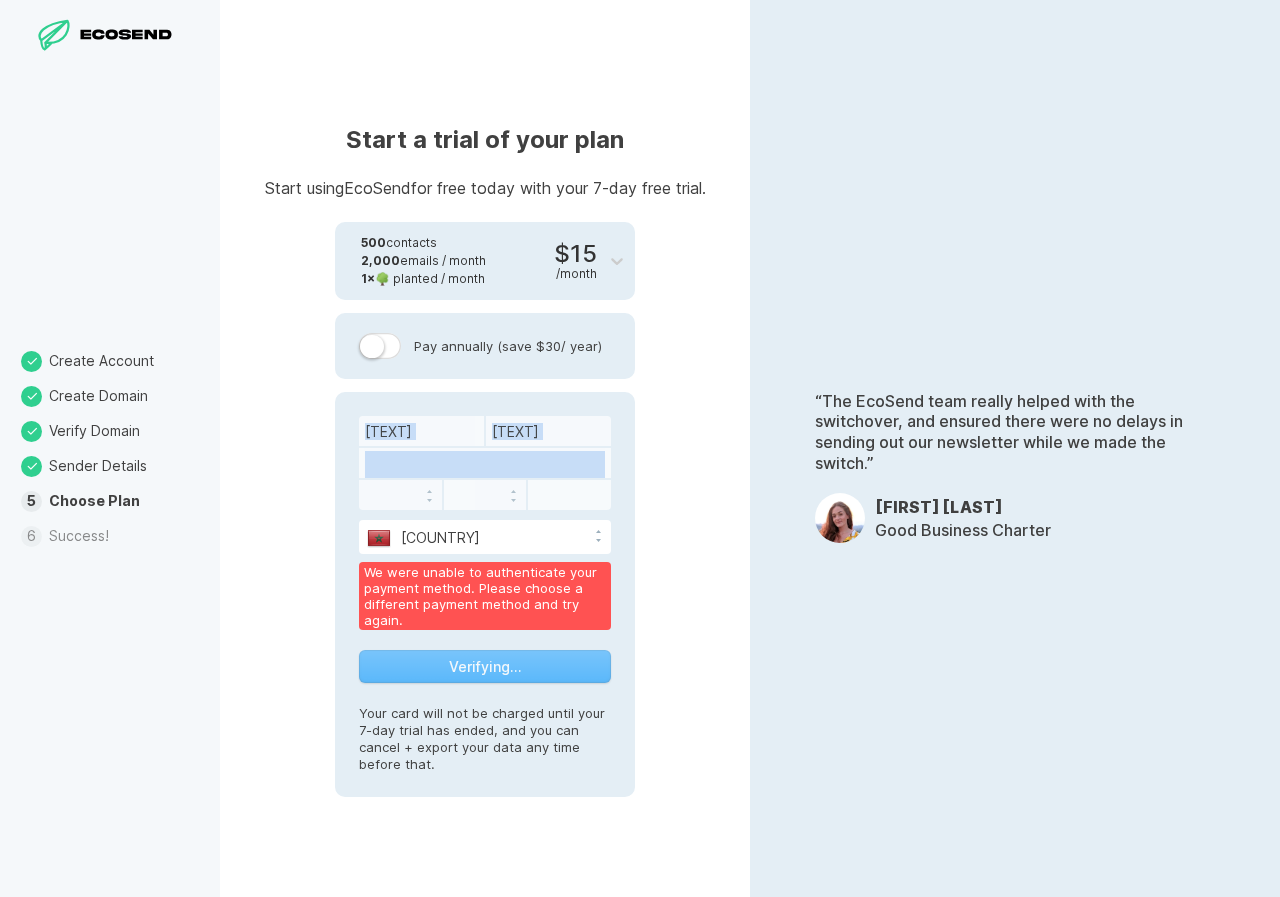 click at bounding box center [485, 463] 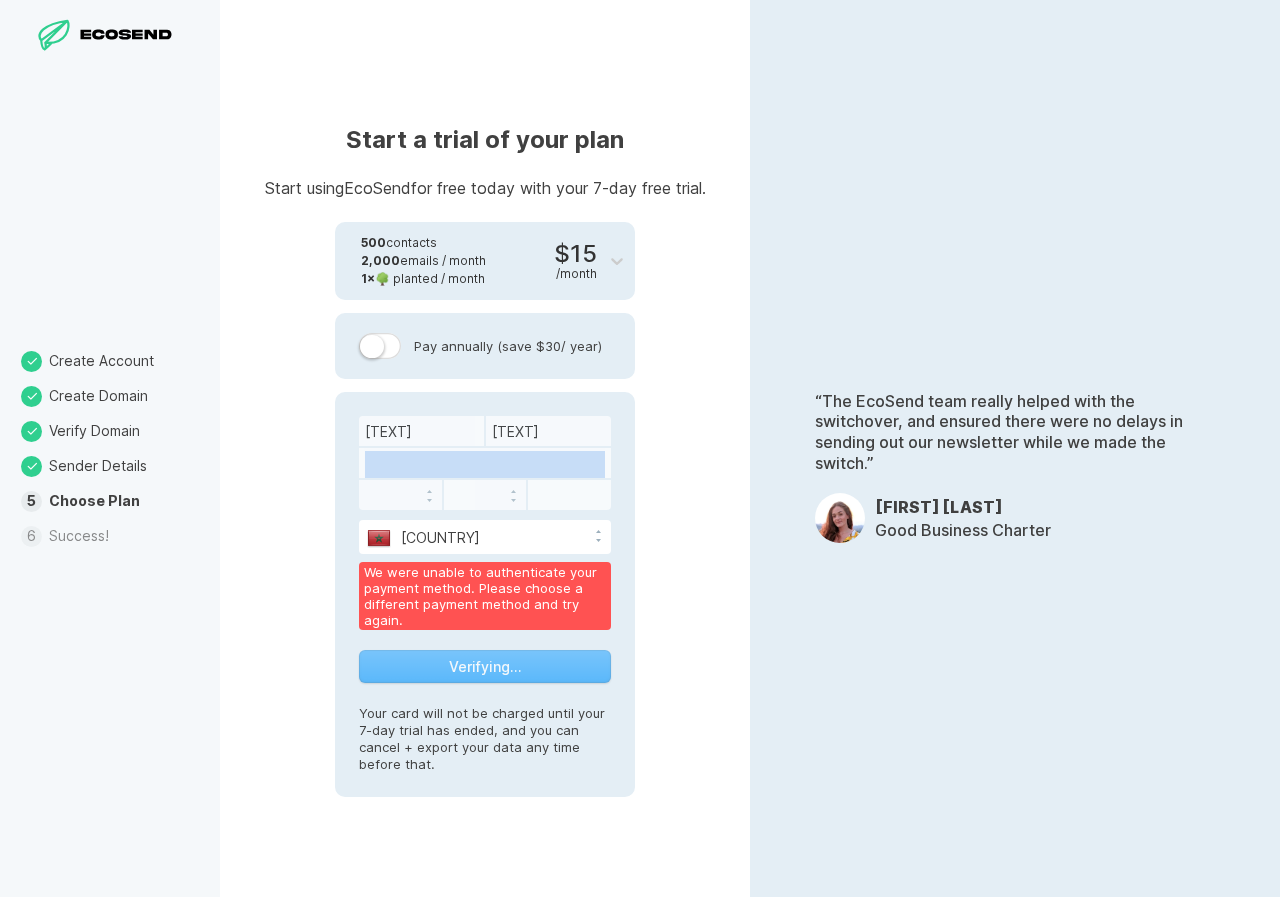 click at bounding box center [485, 463] 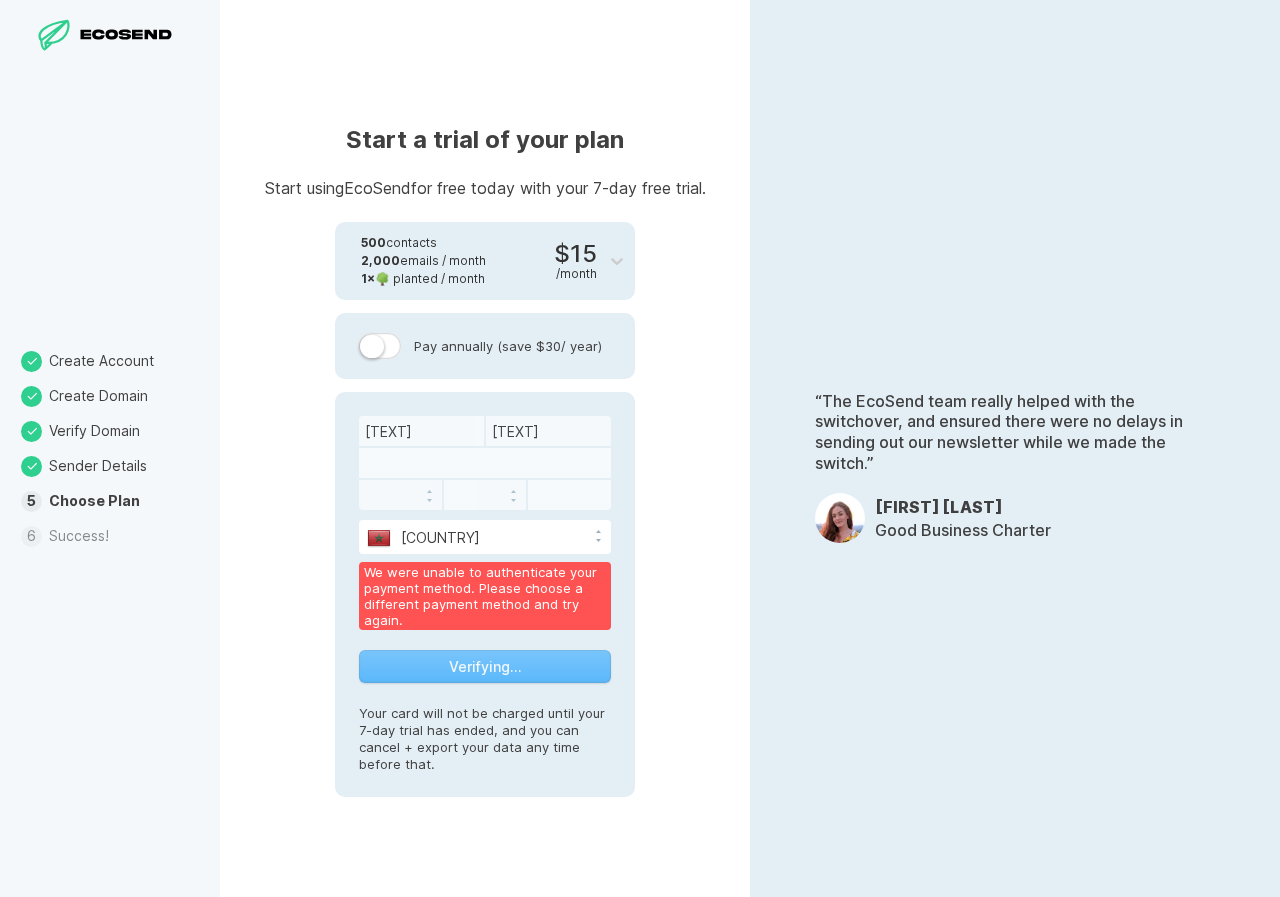 click at bounding box center (485, 463) 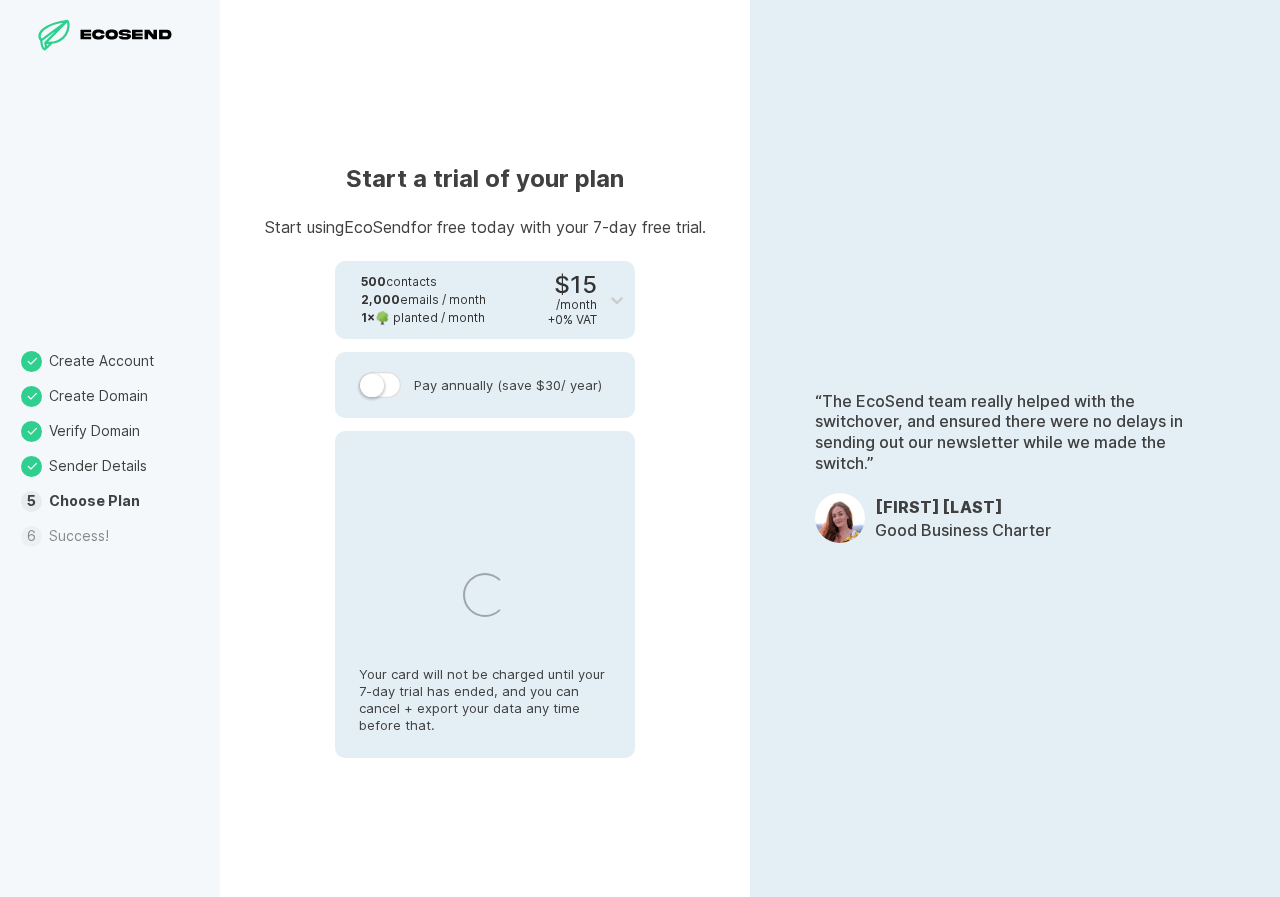 select on "[STATE]" 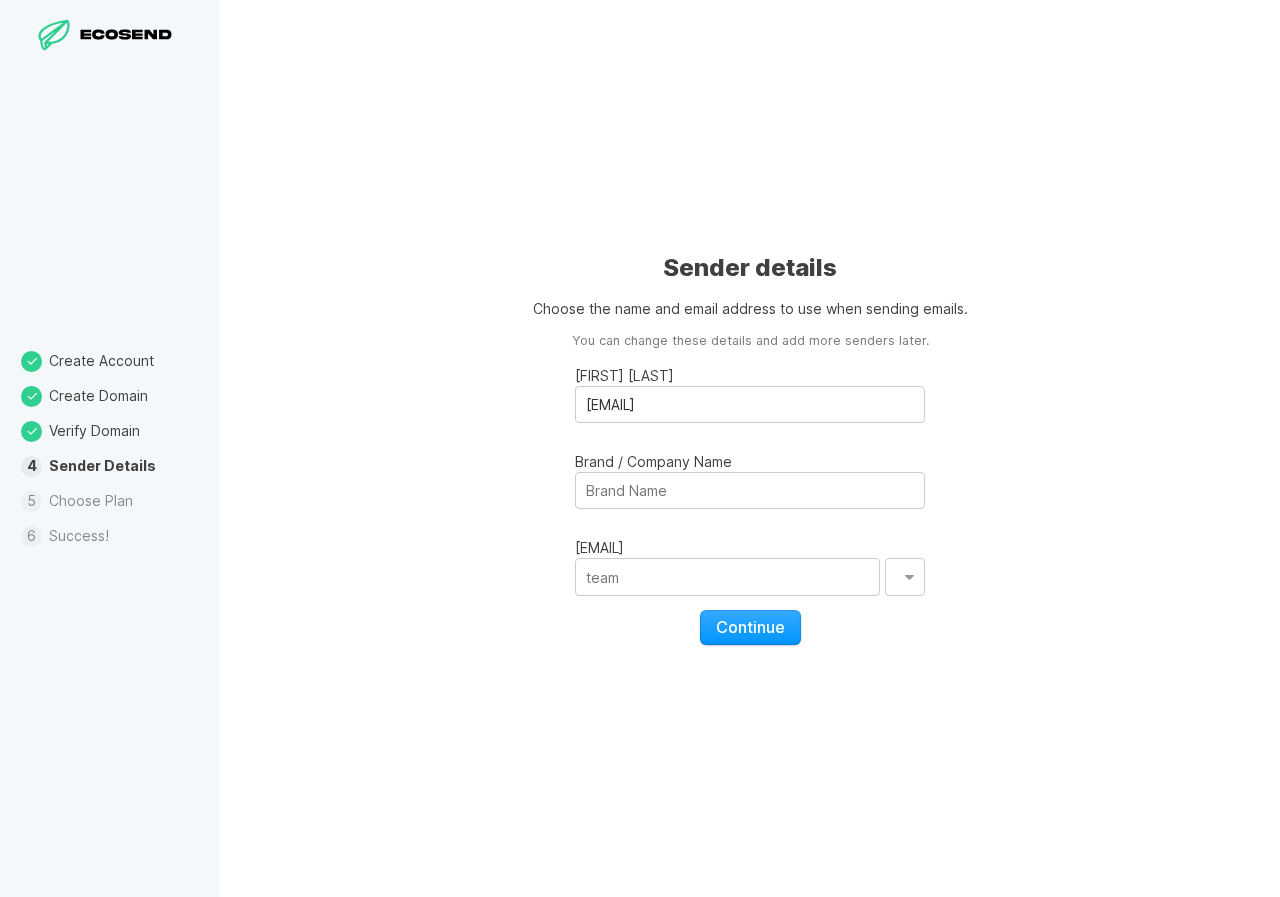type on "[EMAIL]" 